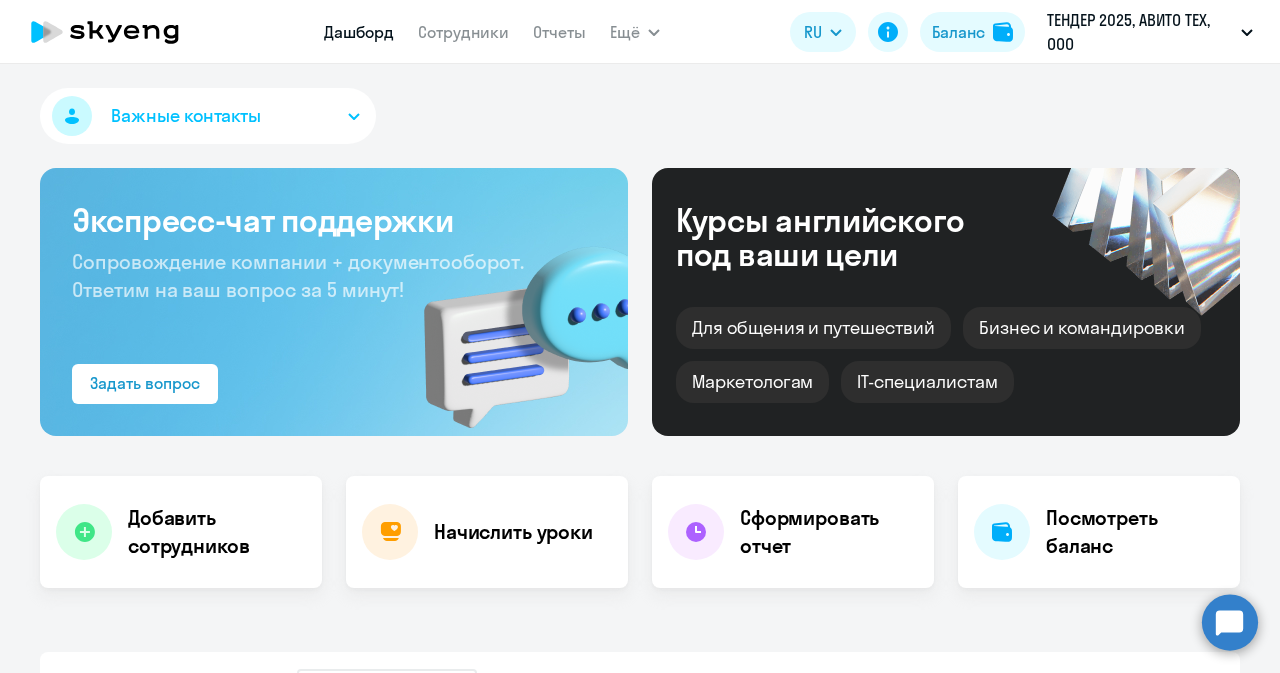 select on "30" 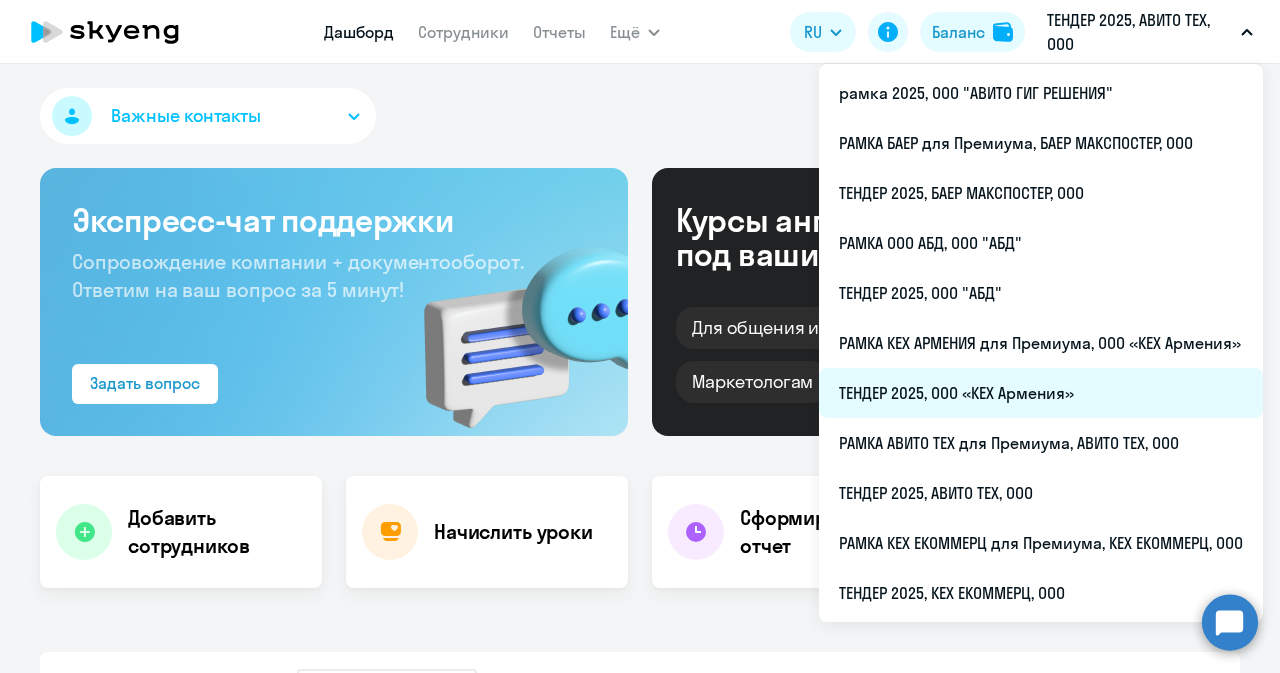 click on "ТЕНДЕР 2025, ООО «КЕХ Армения»" at bounding box center [1041, 393] 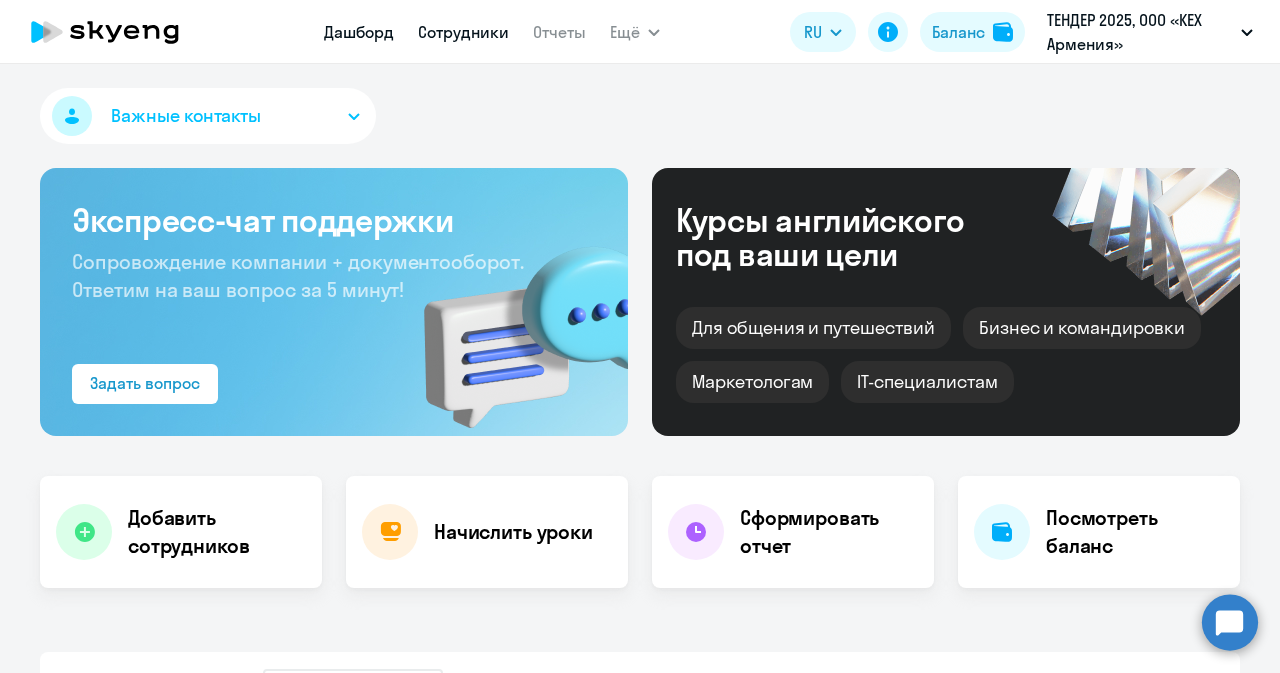 click on "Сотрудники" at bounding box center [463, 32] 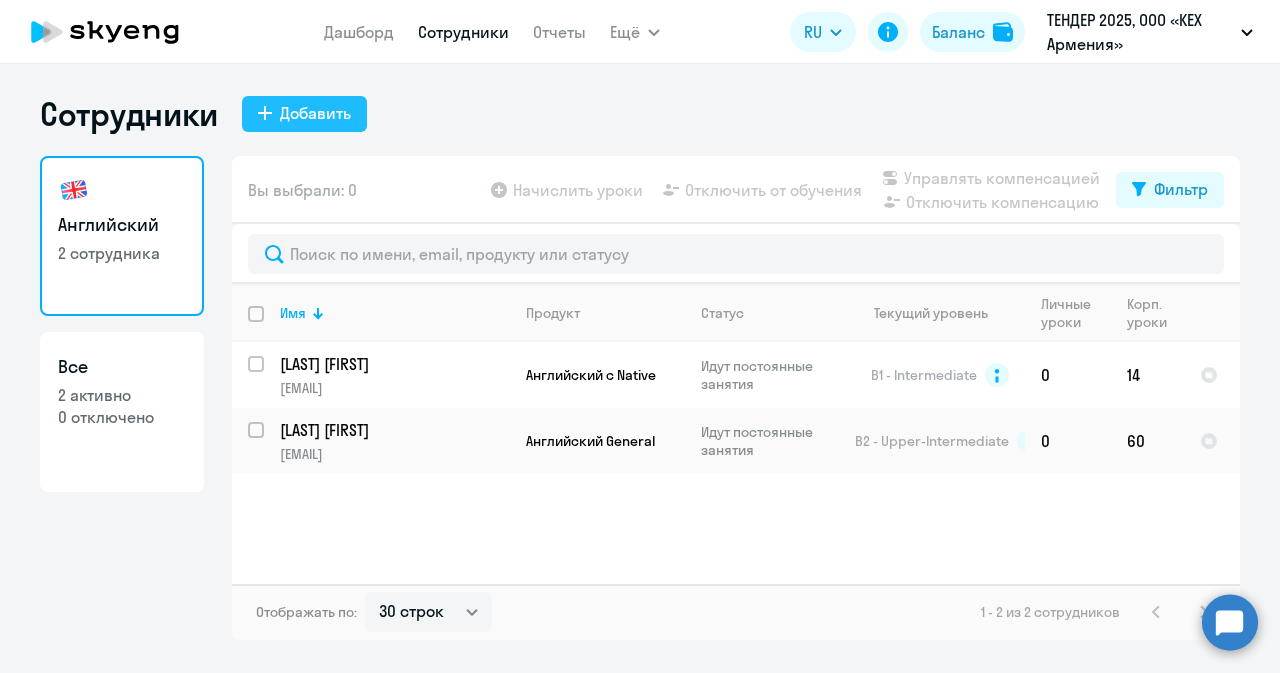 click on "Добавить" 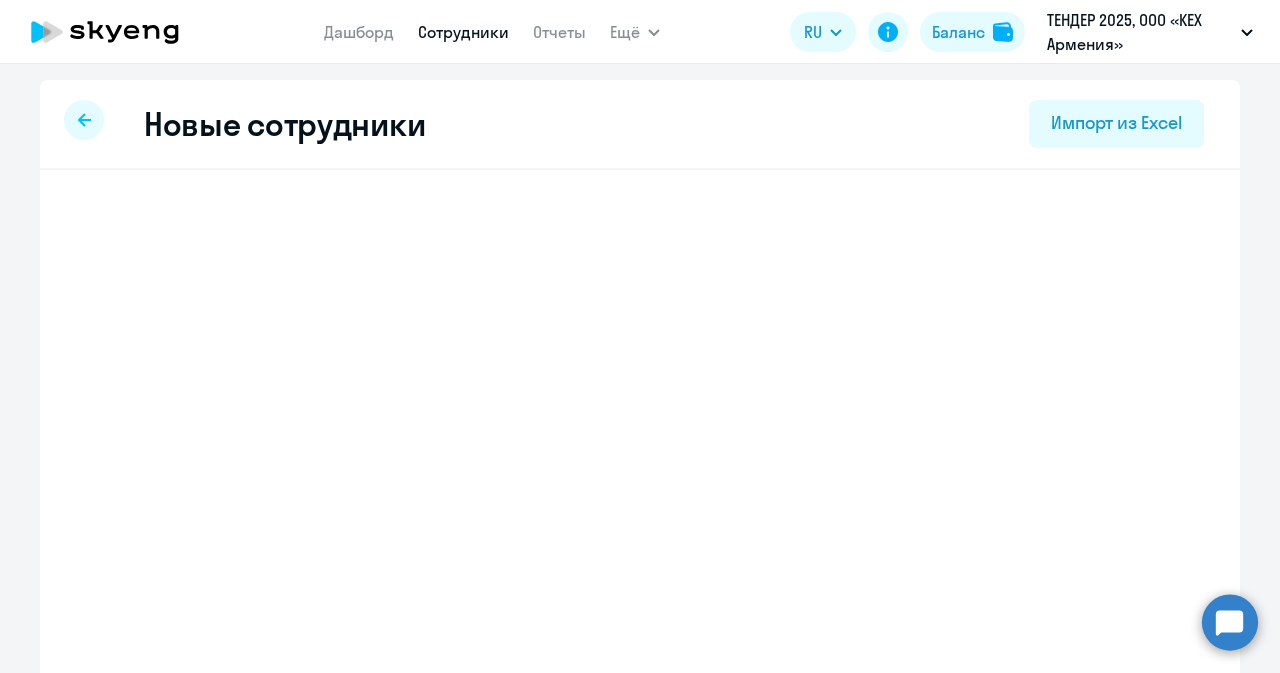 select on "english_adult_not_native_speaker" 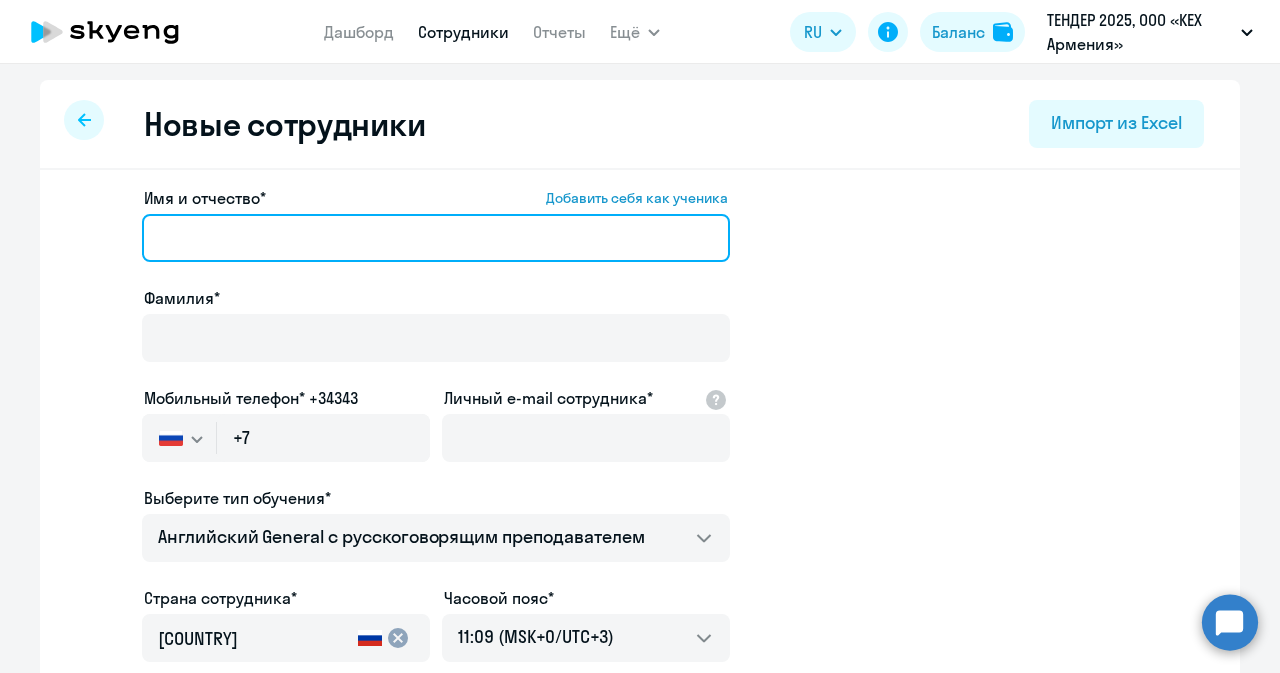 click on "Имя и отчество*  Добавить себя как ученика" at bounding box center [436, 238] 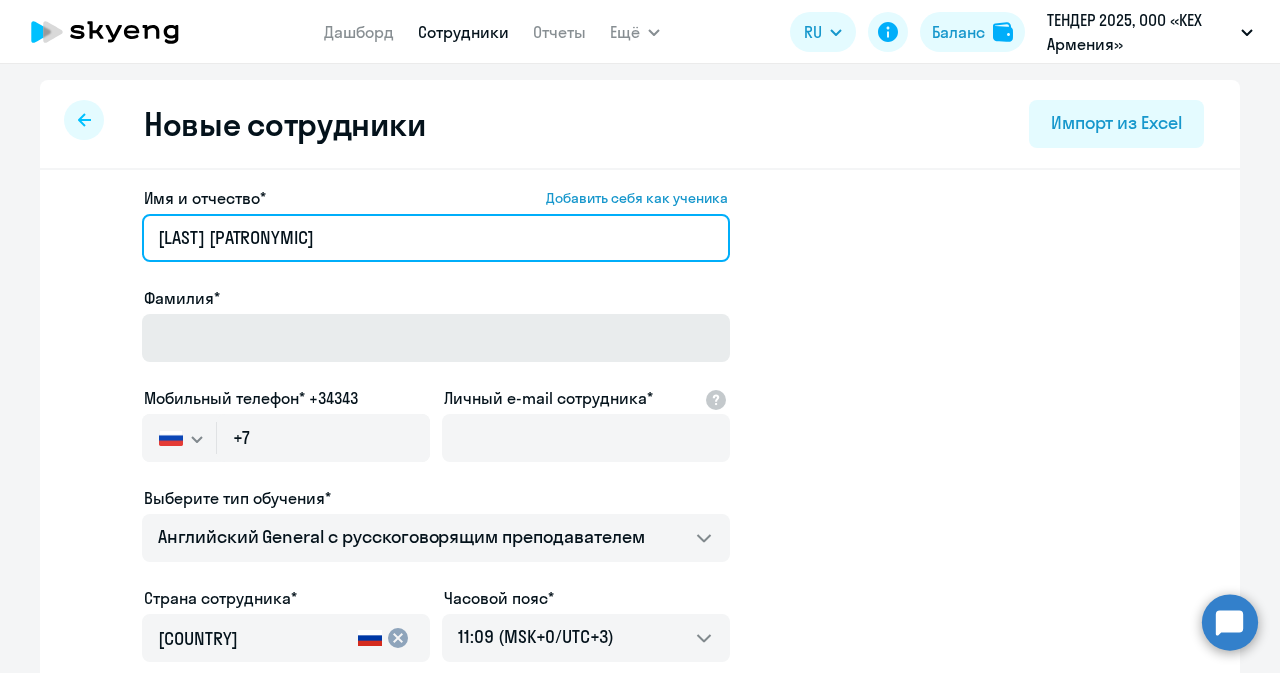 type on "[LAST] [PATRONYMIC]" 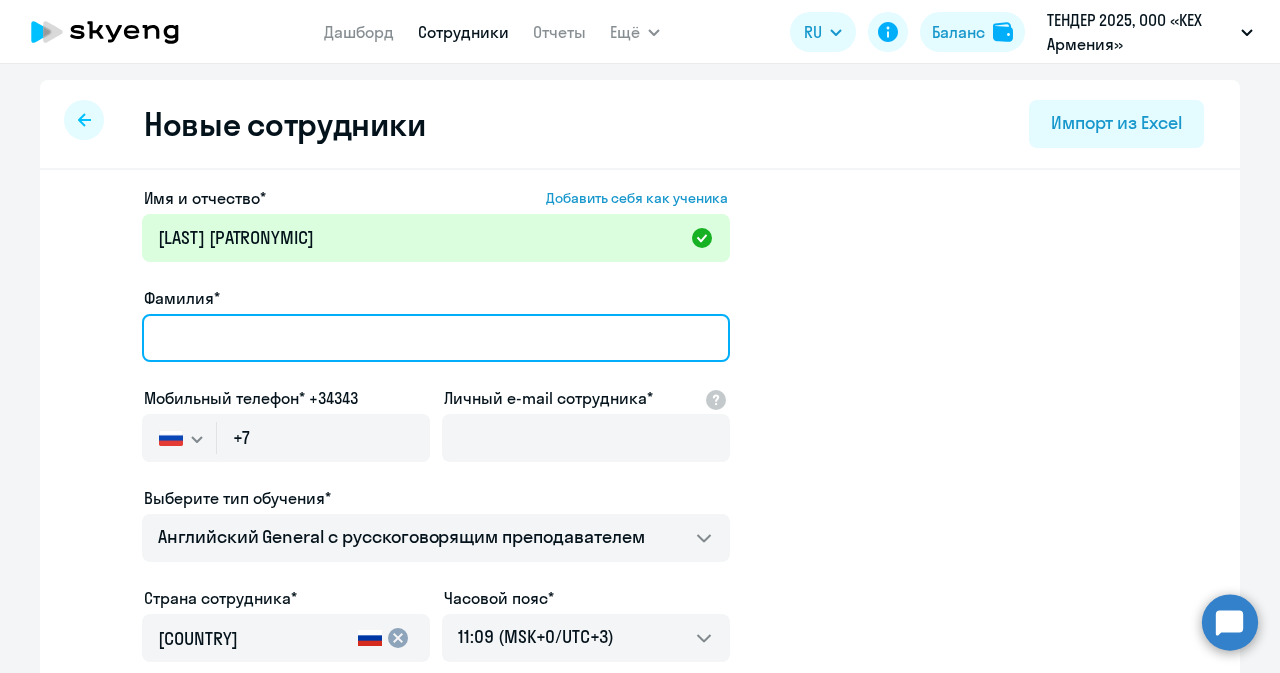 click on "Фамилия*" at bounding box center (436, 338) 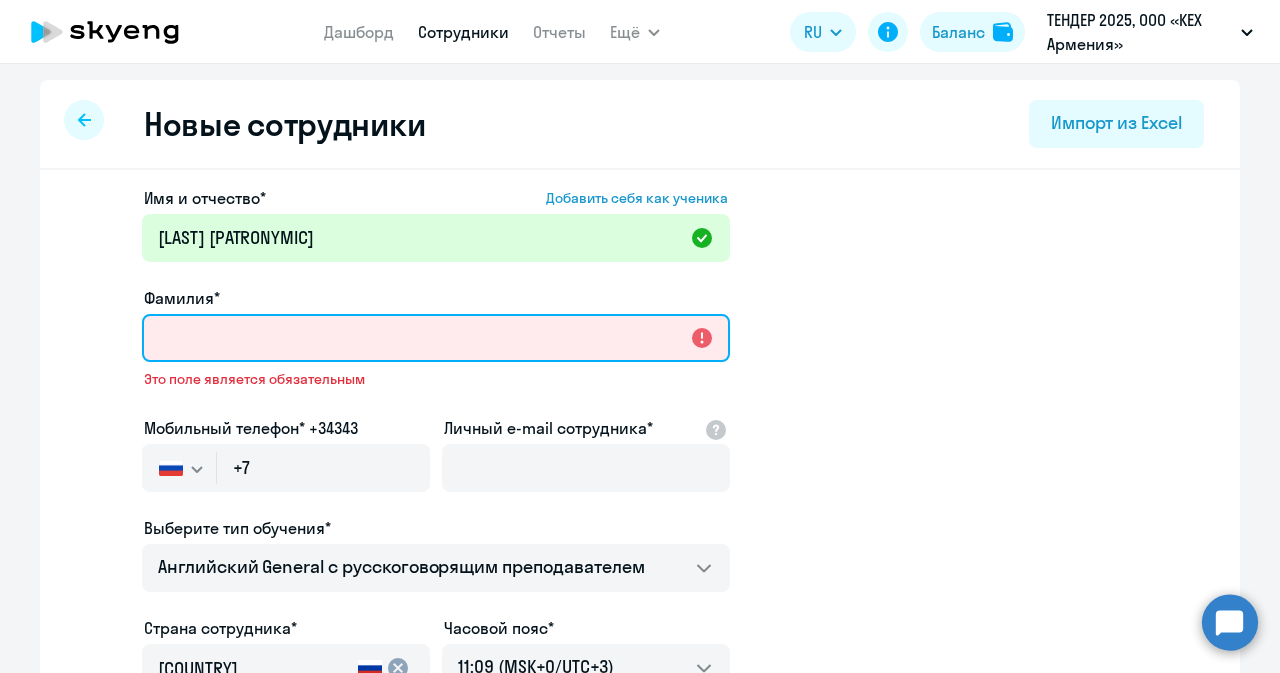 paste on "[LAST]" 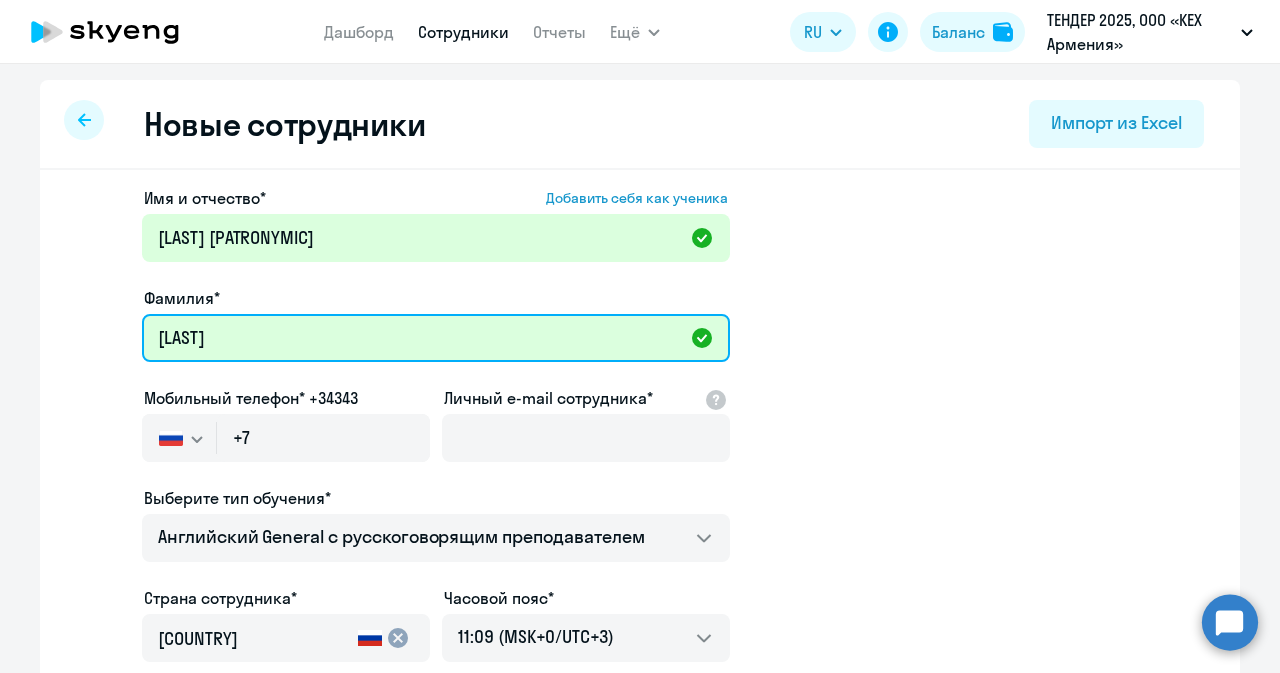 click on "[LAST]" at bounding box center [436, 338] 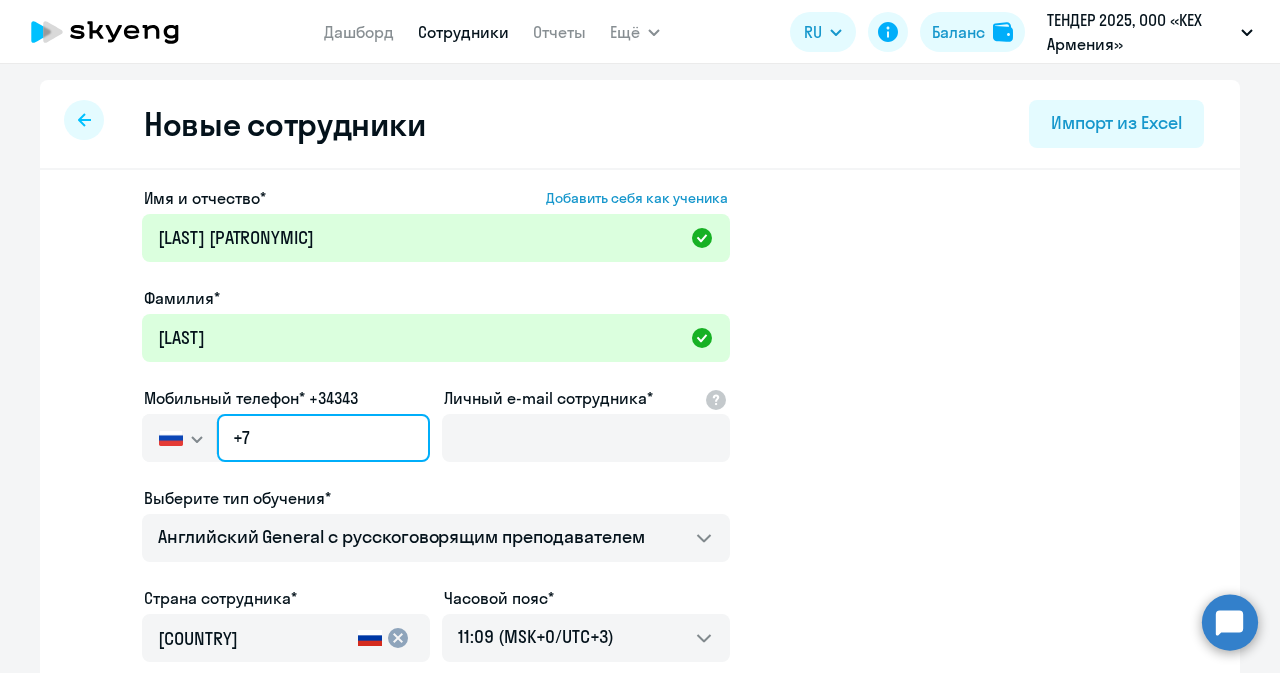 click on "+7" 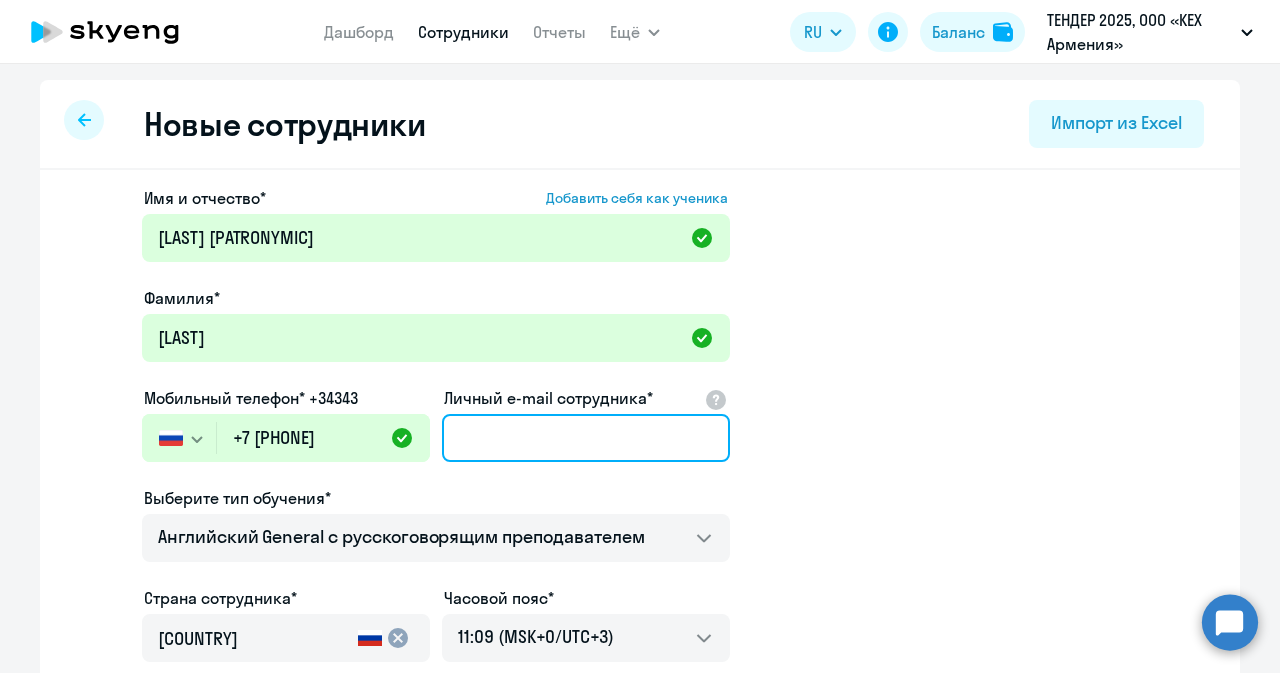 click on "Личный e-mail сотрудника*" at bounding box center (586, 438) 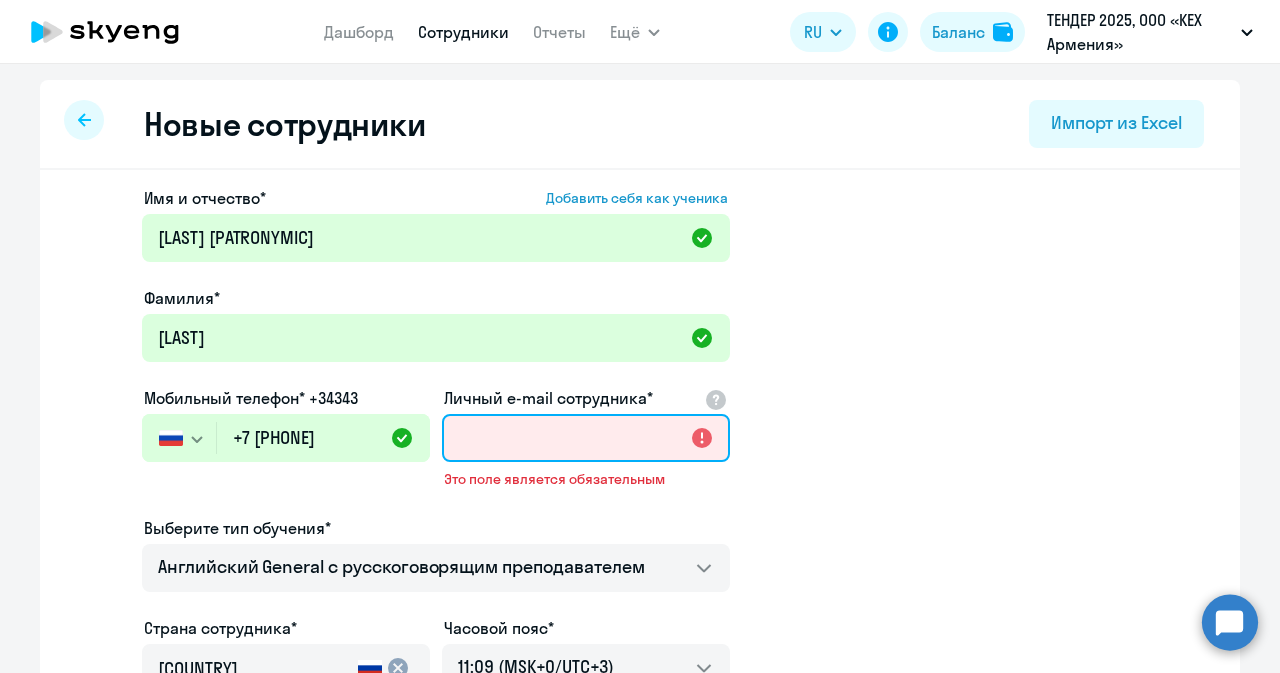 paste on "[PHONE]" 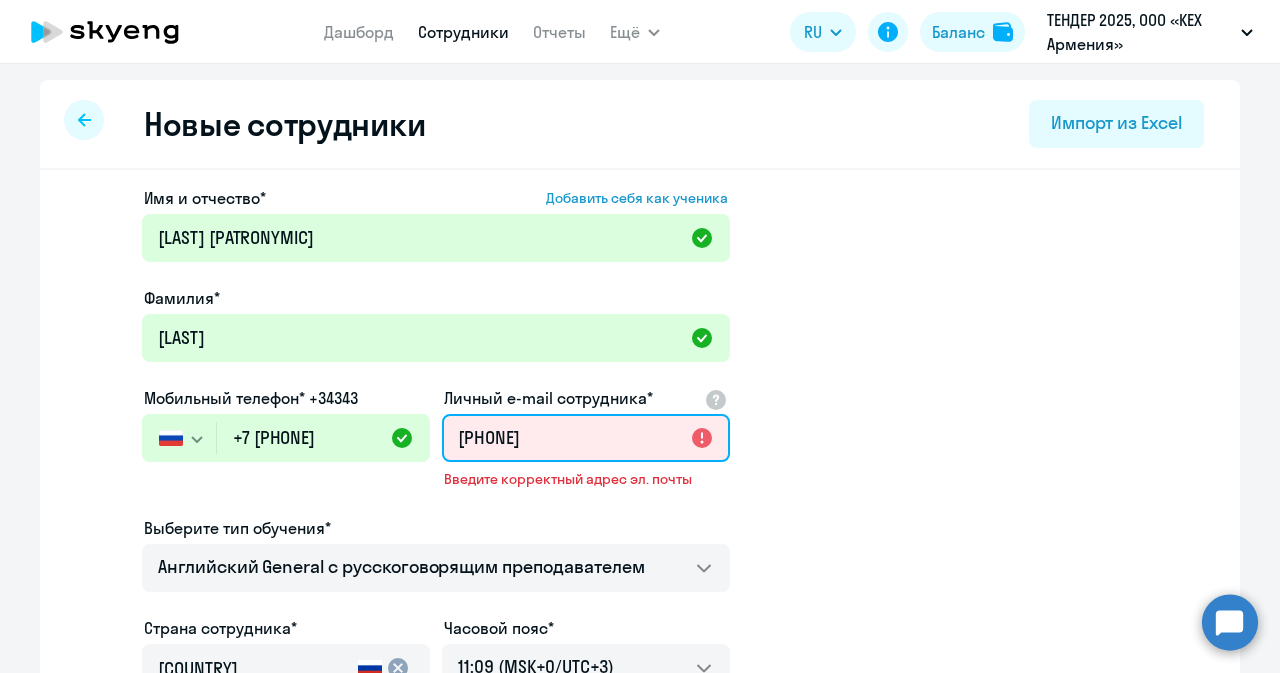 click on "[PHONE]" at bounding box center [586, 438] 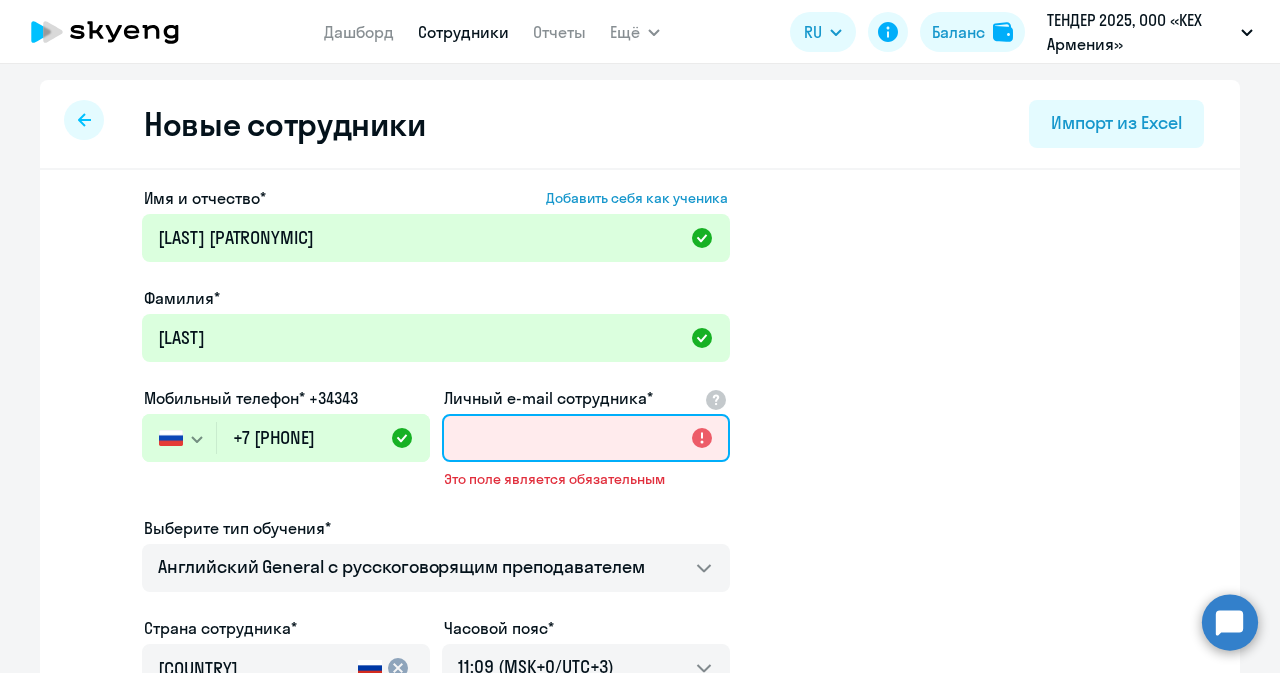 paste on "[EMAIL]" 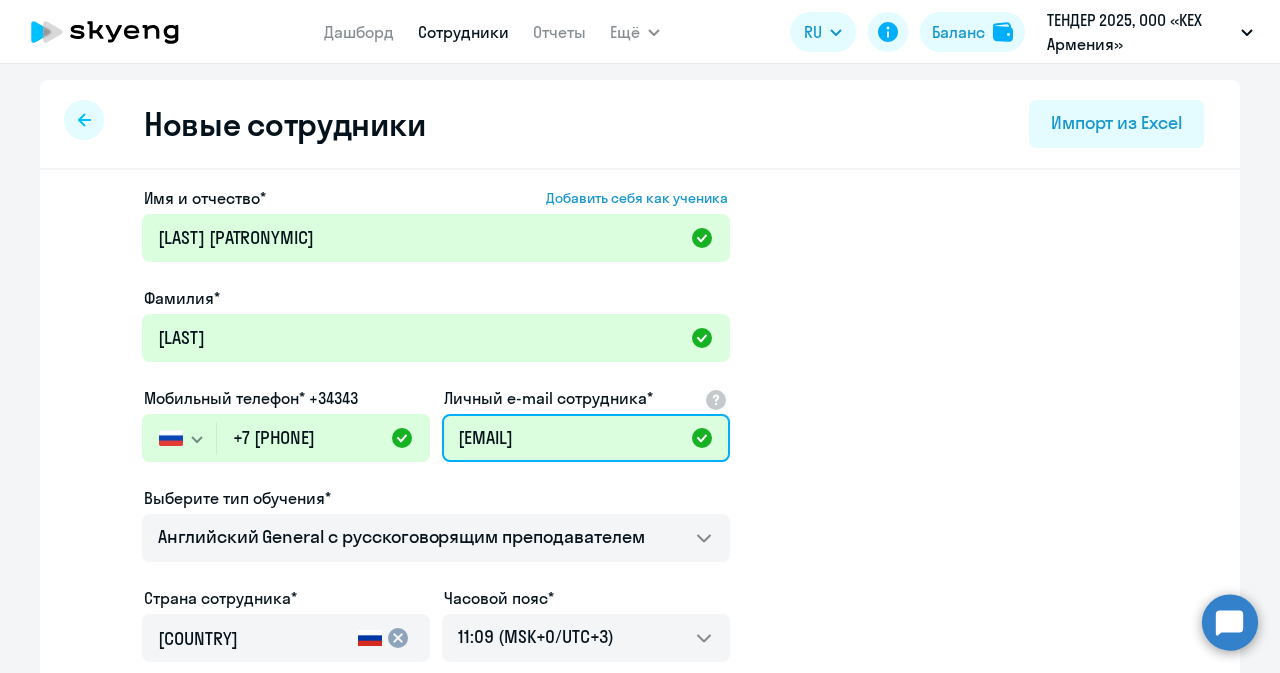 scroll, scrollTop: 0, scrollLeft: 43, axis: horizontal 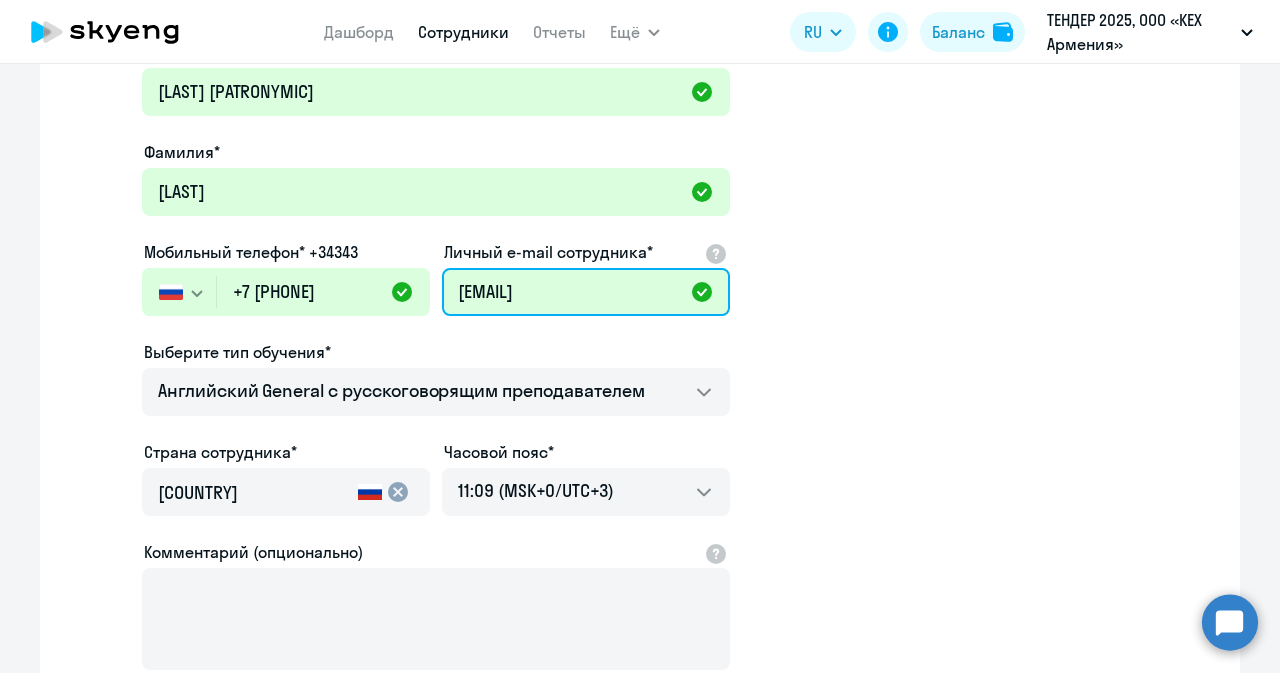 type on "[EMAIL]" 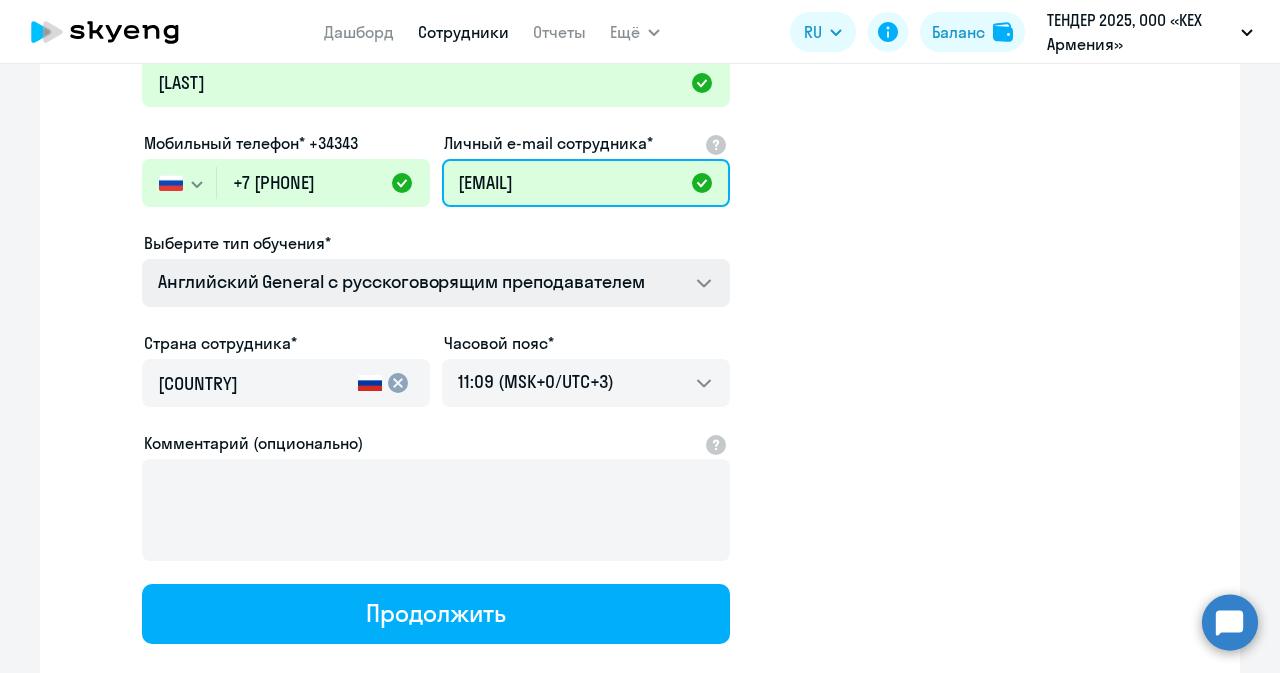 scroll, scrollTop: 257, scrollLeft: 0, axis: vertical 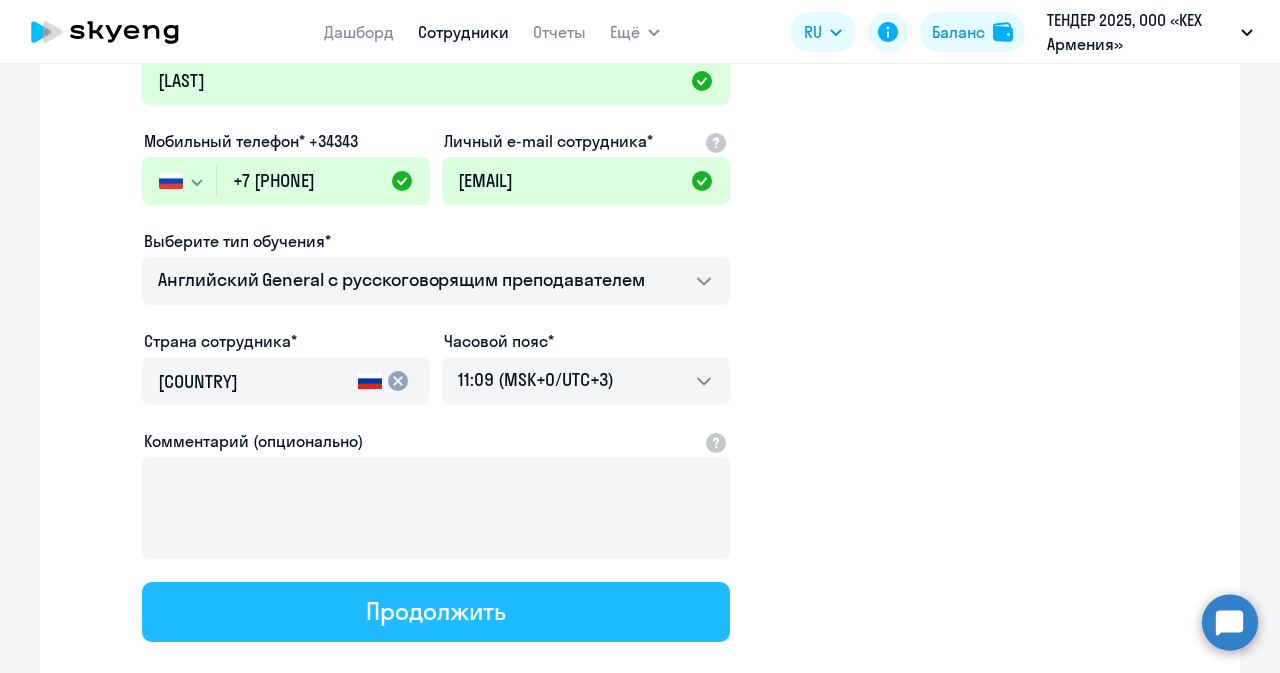 click on "Продолжить" 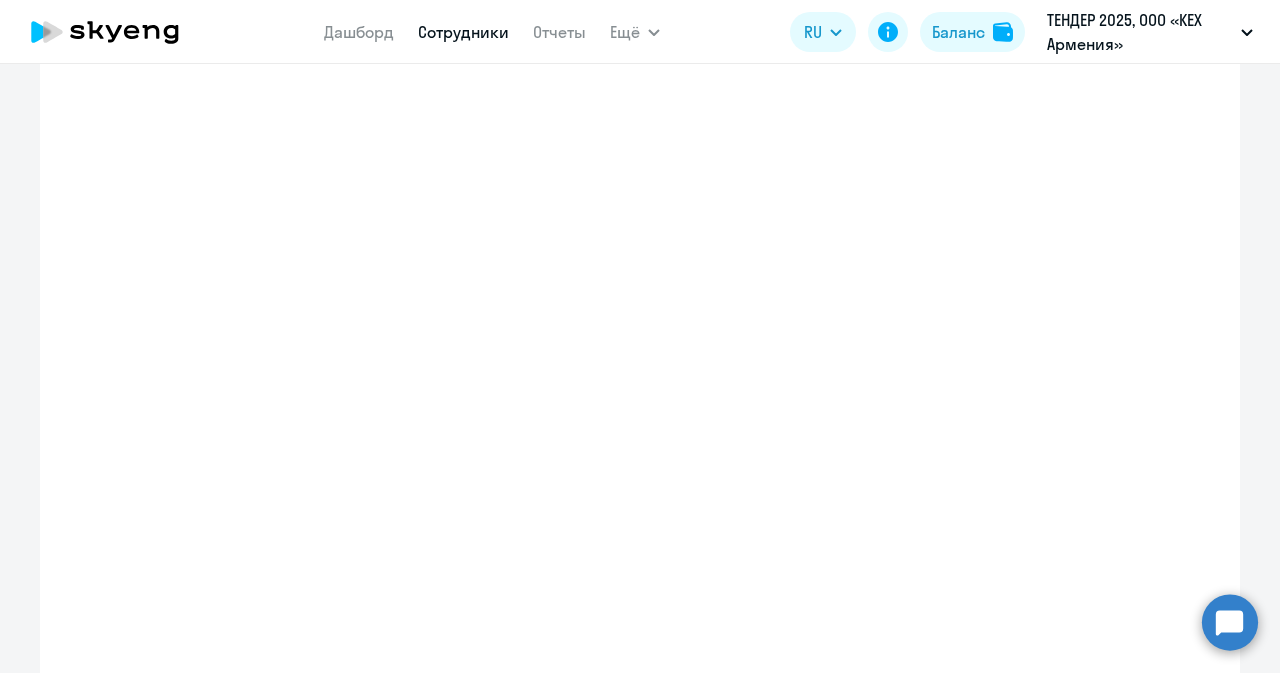 select on "english_adult_not_native_speaker" 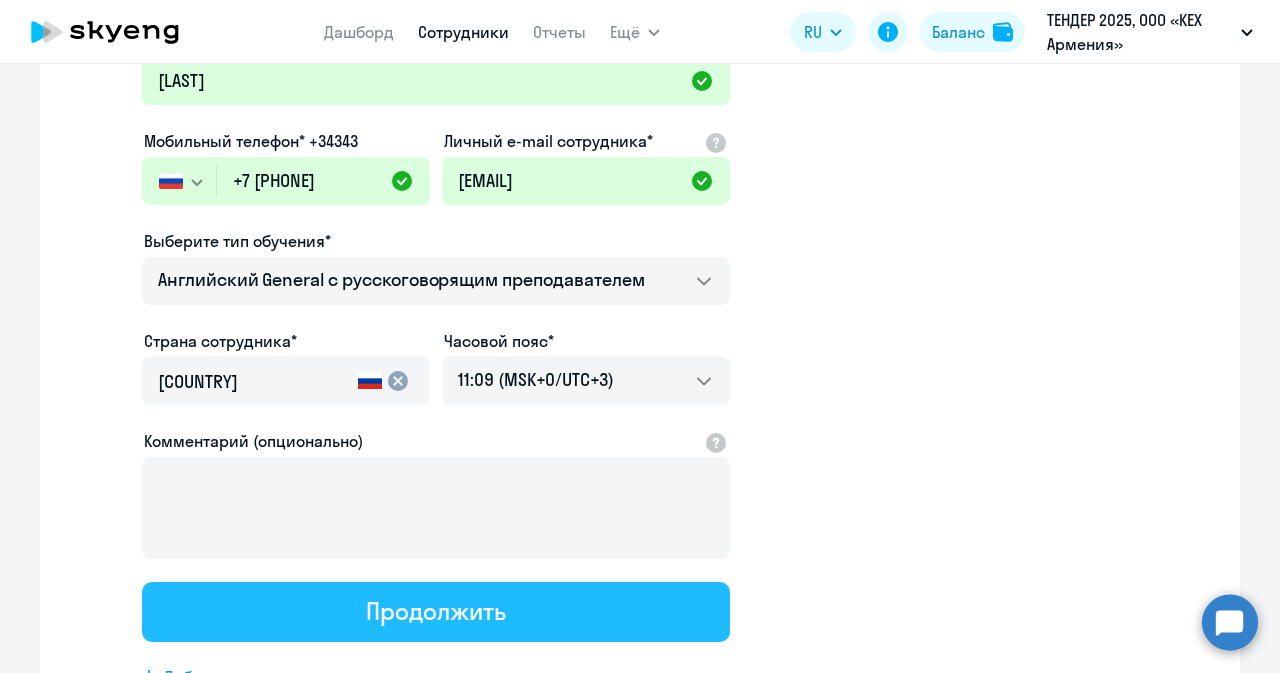 scroll, scrollTop: 0, scrollLeft: 0, axis: both 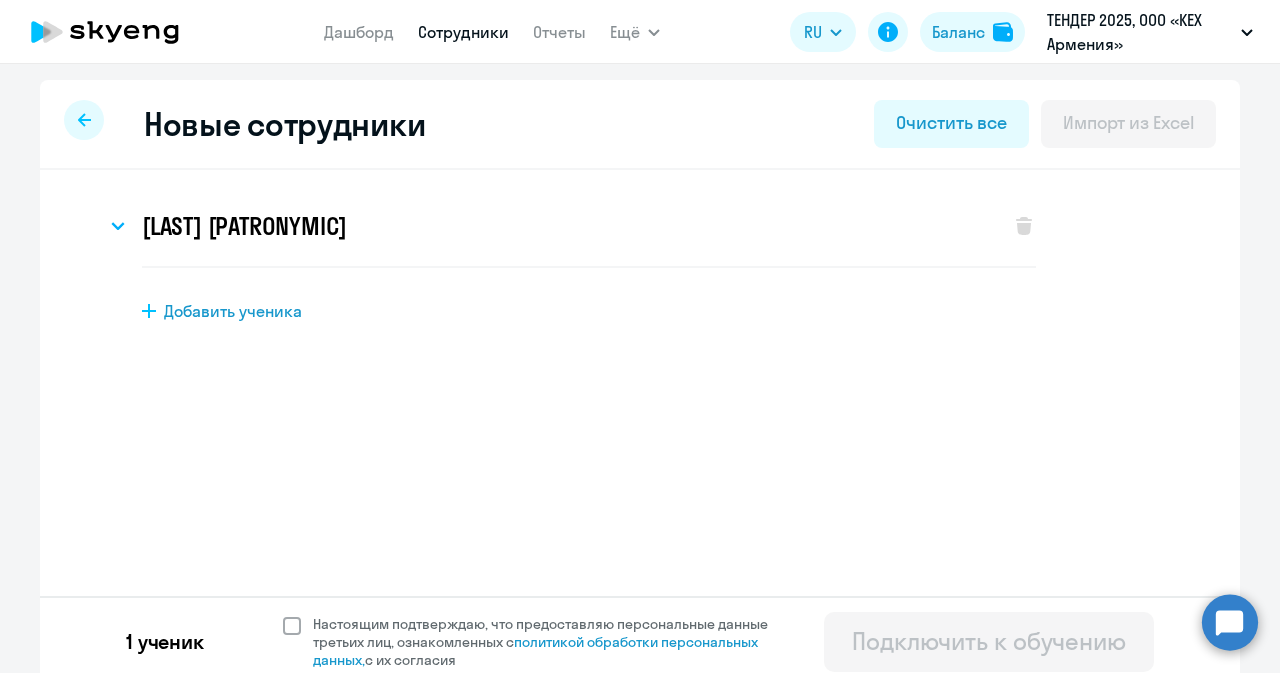 click 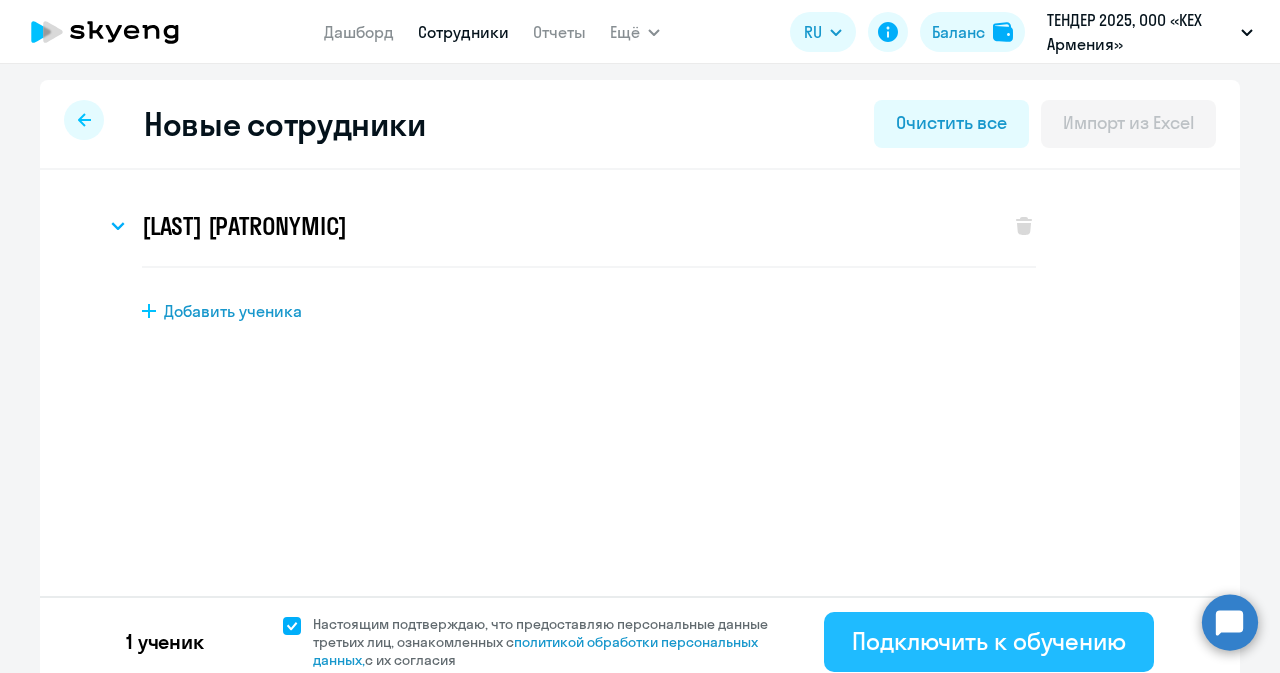 click on "Подключить к обучению" 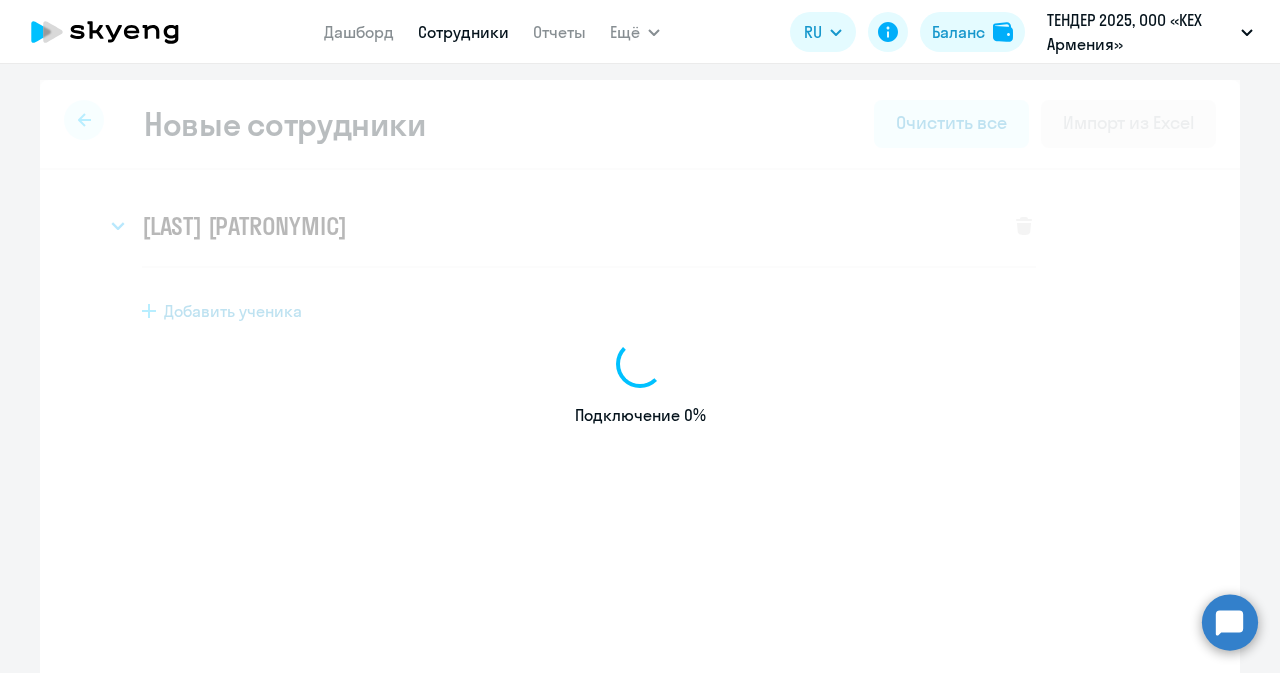 select on "english_adult_not_native_speaker" 